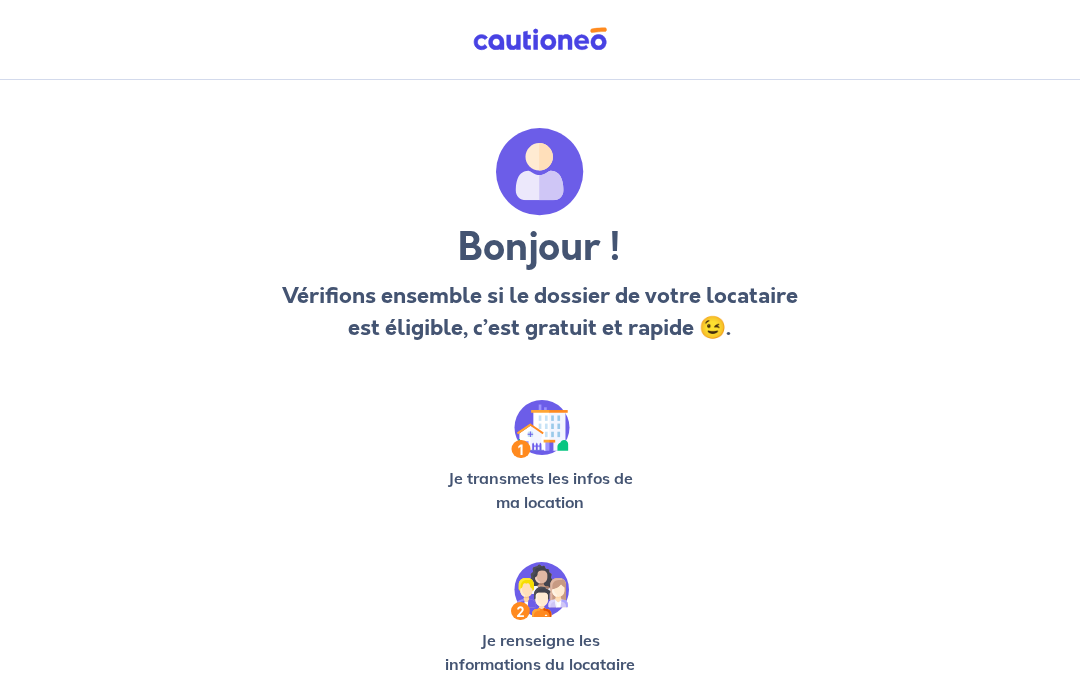 scroll, scrollTop: 0, scrollLeft: 0, axis: both 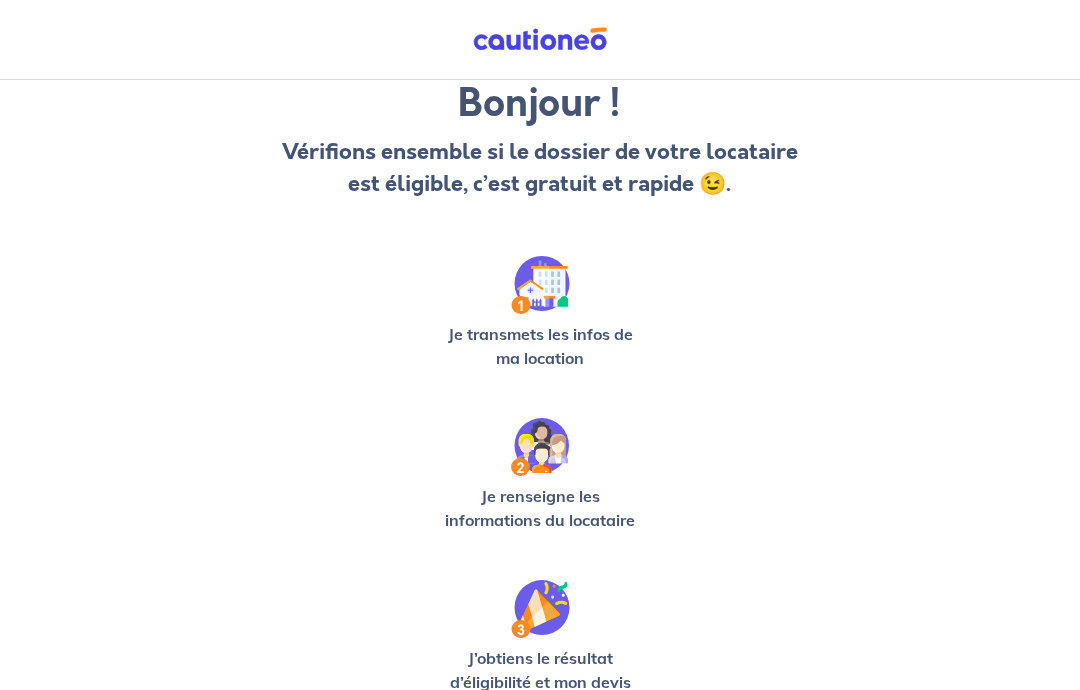 click on "Je transmets les infos de ma location" at bounding box center [540, 347] 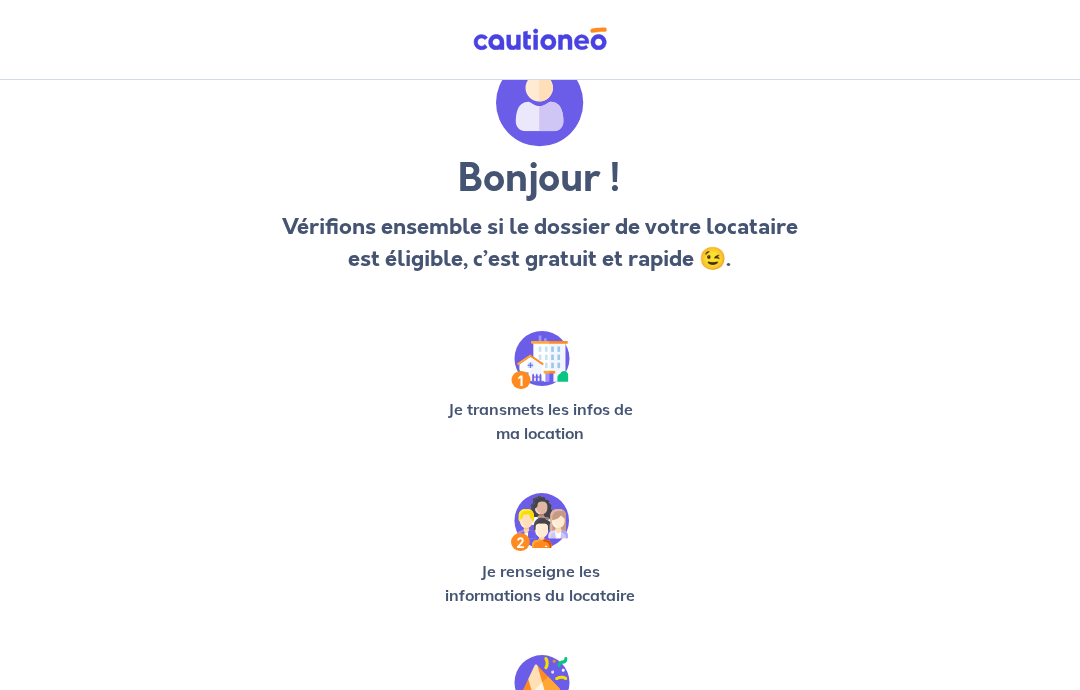 scroll, scrollTop: 0, scrollLeft: 0, axis: both 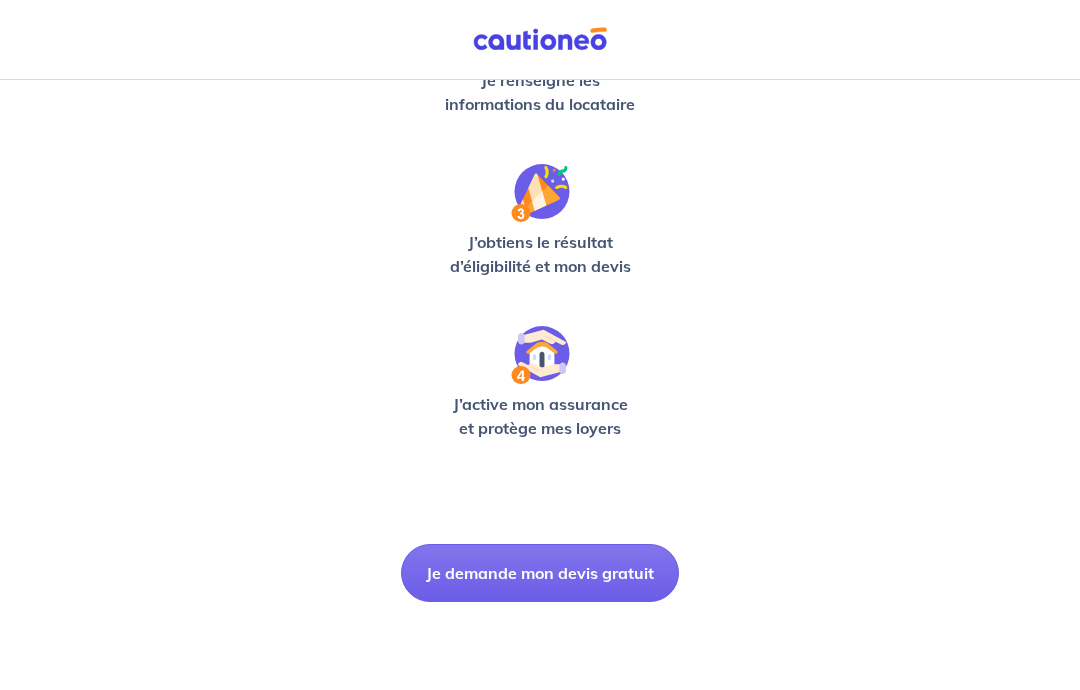 click on "Je demande mon devis gratuit" at bounding box center (540, 573) 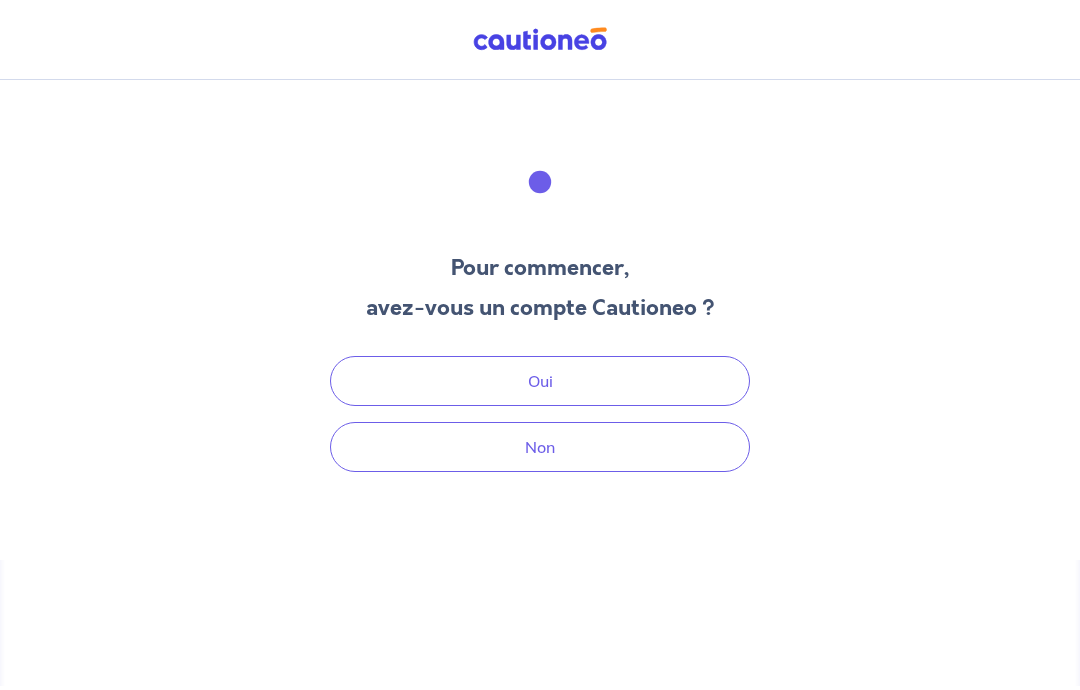 scroll, scrollTop: 76, scrollLeft: 0, axis: vertical 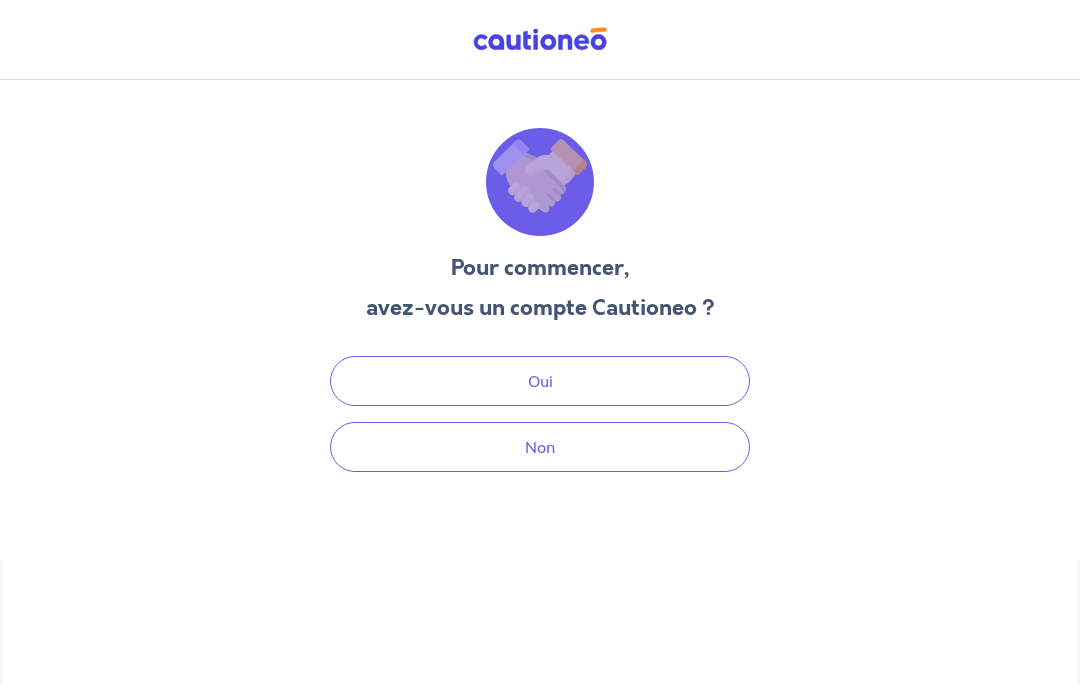click on "Oui" at bounding box center [540, 381] 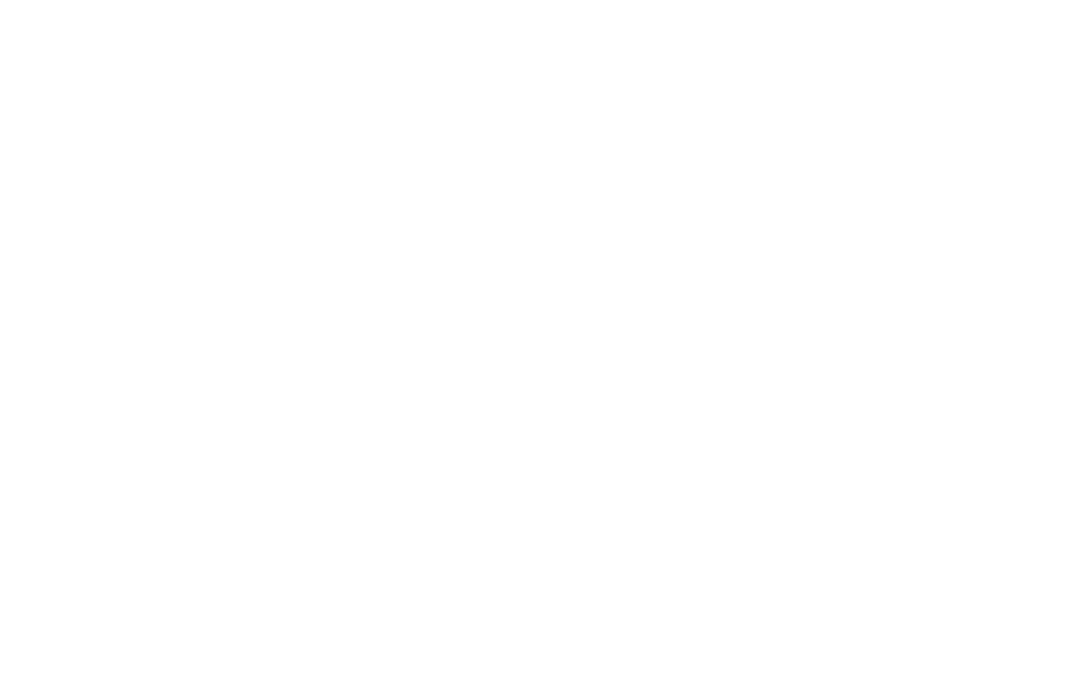scroll, scrollTop: 0, scrollLeft: 0, axis: both 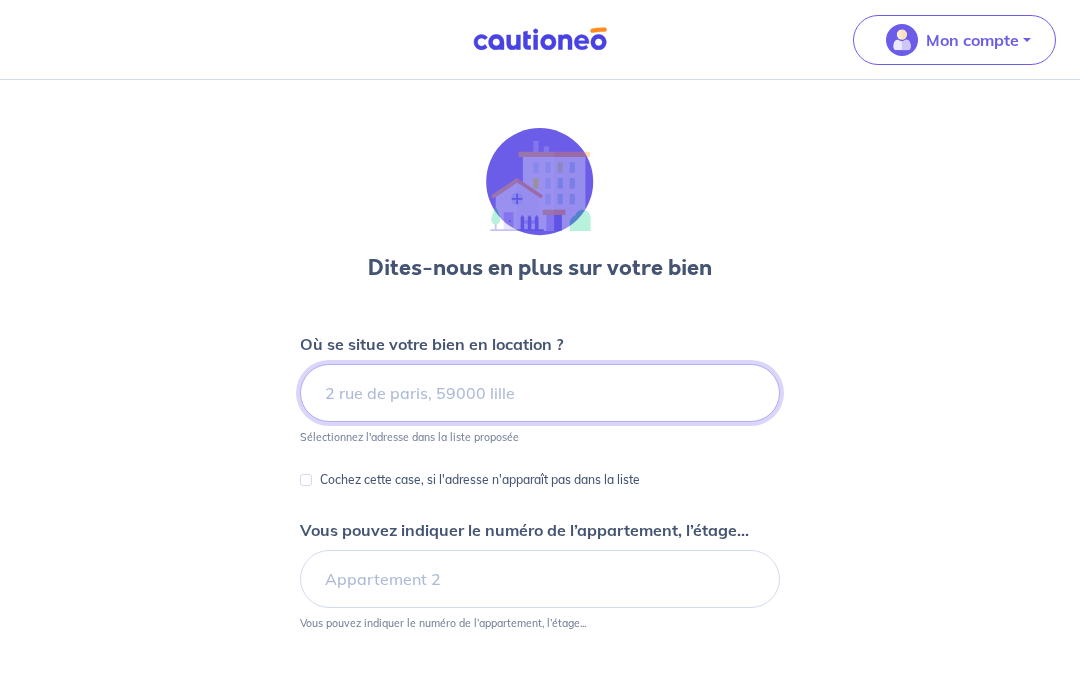 click at bounding box center (540, 393) 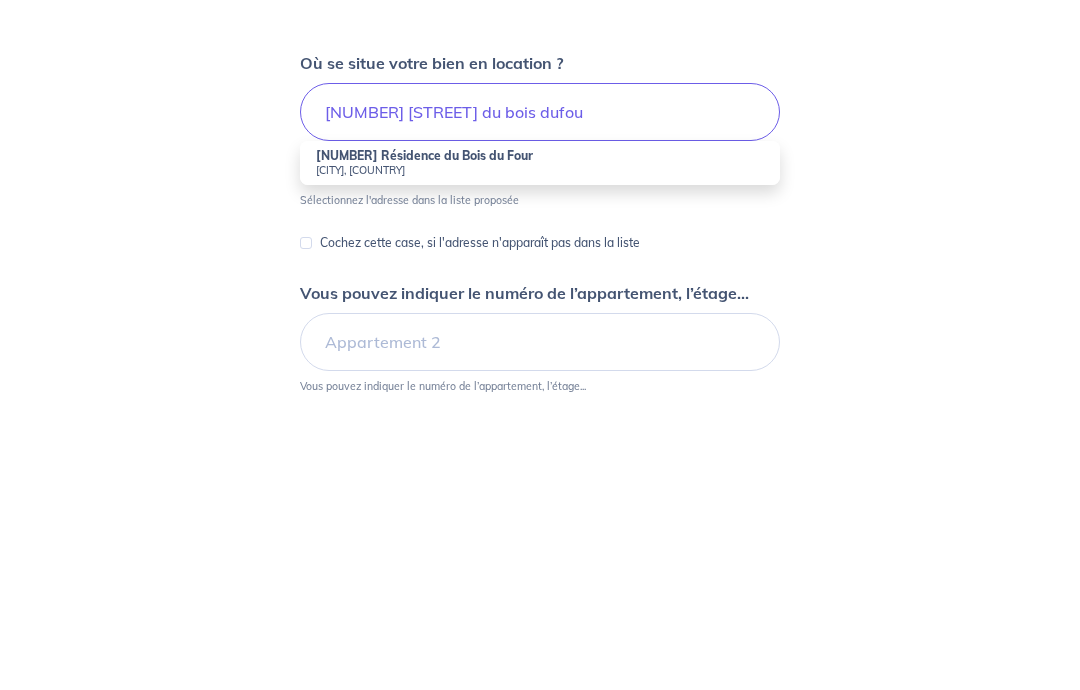 click on "[CITY], [COUNTRY]" at bounding box center (540, 451) 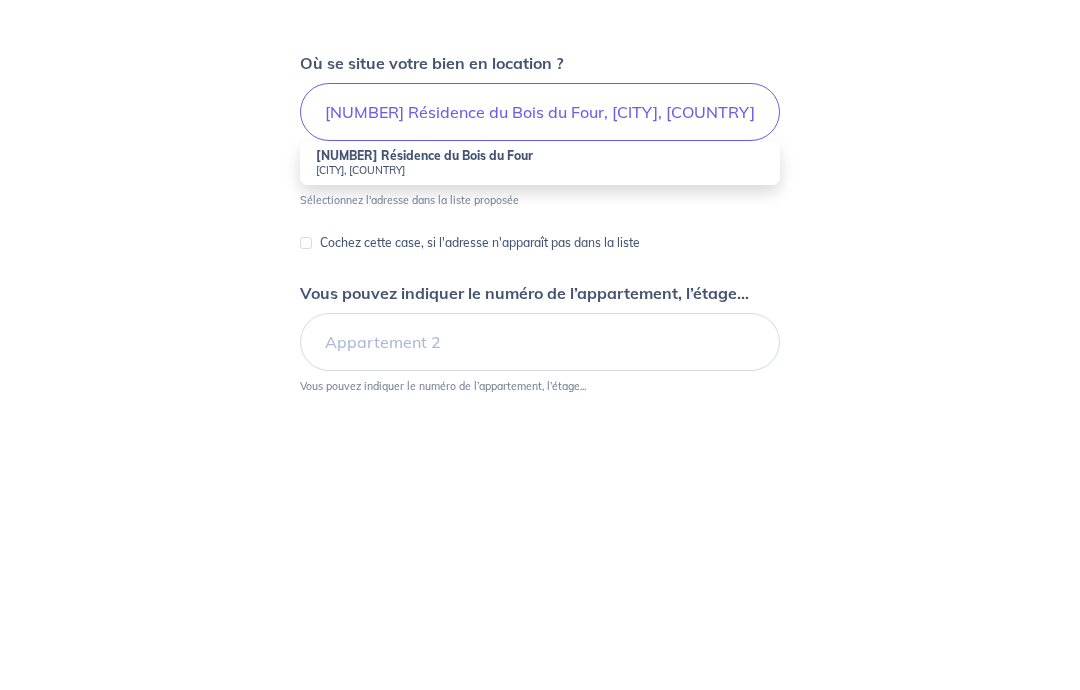 scroll, scrollTop: 248, scrollLeft: 0, axis: vertical 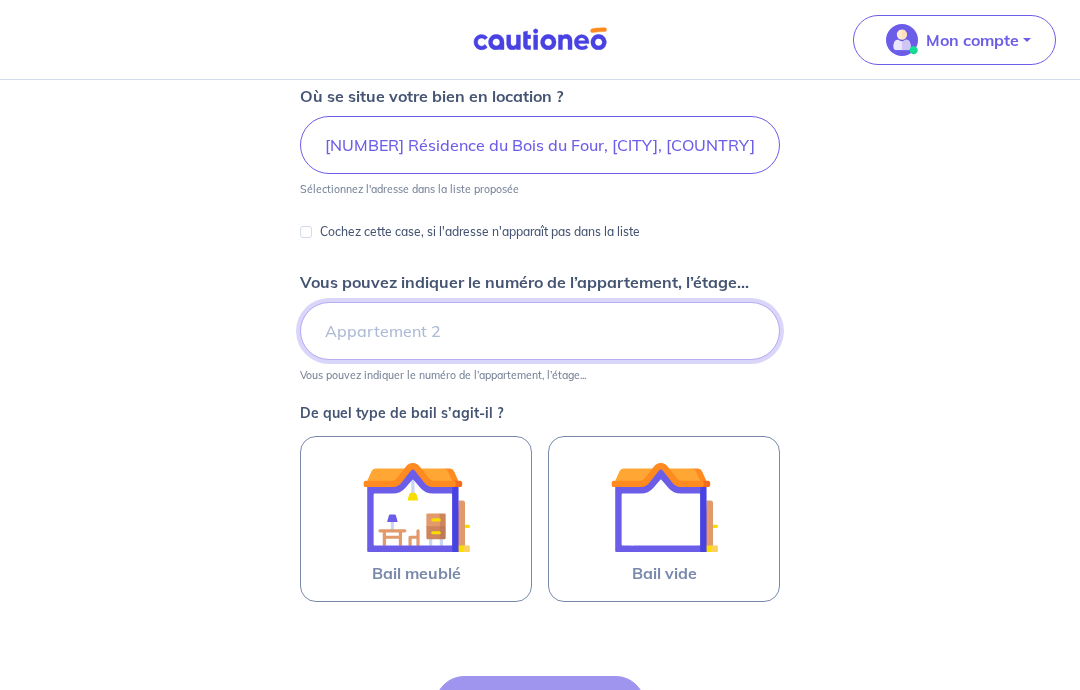click on "Vous pouvez indiquer le numéro de l’appartement, l’étage..." at bounding box center [540, 331] 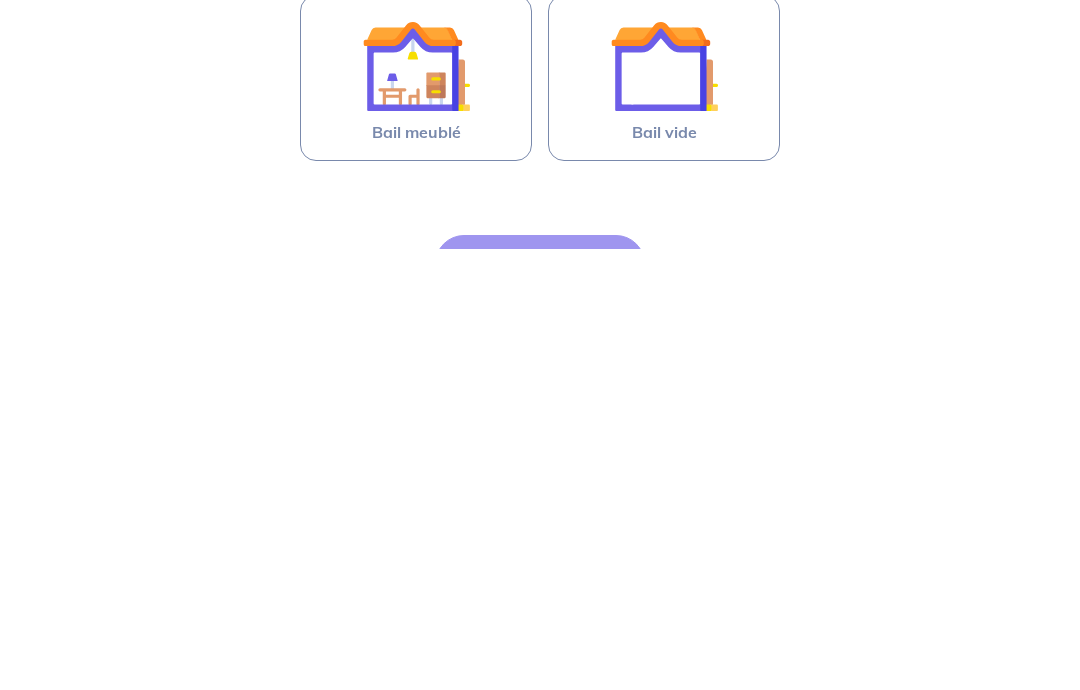 type on "[ORDINAL] [NOUN]" 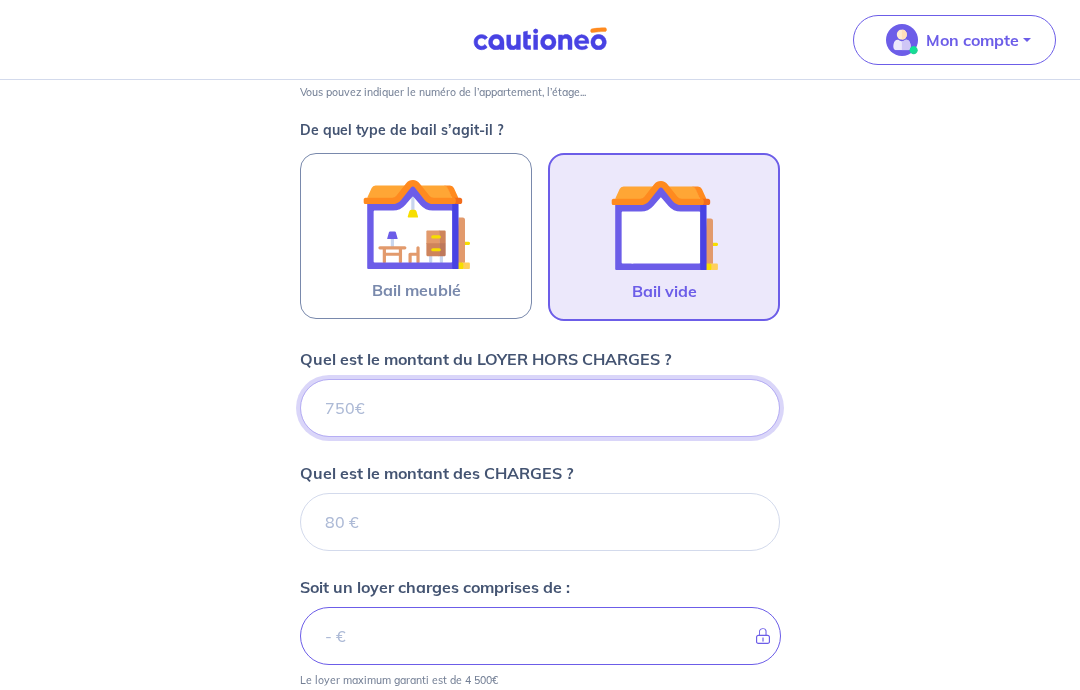 scroll, scrollTop: 532, scrollLeft: 0, axis: vertical 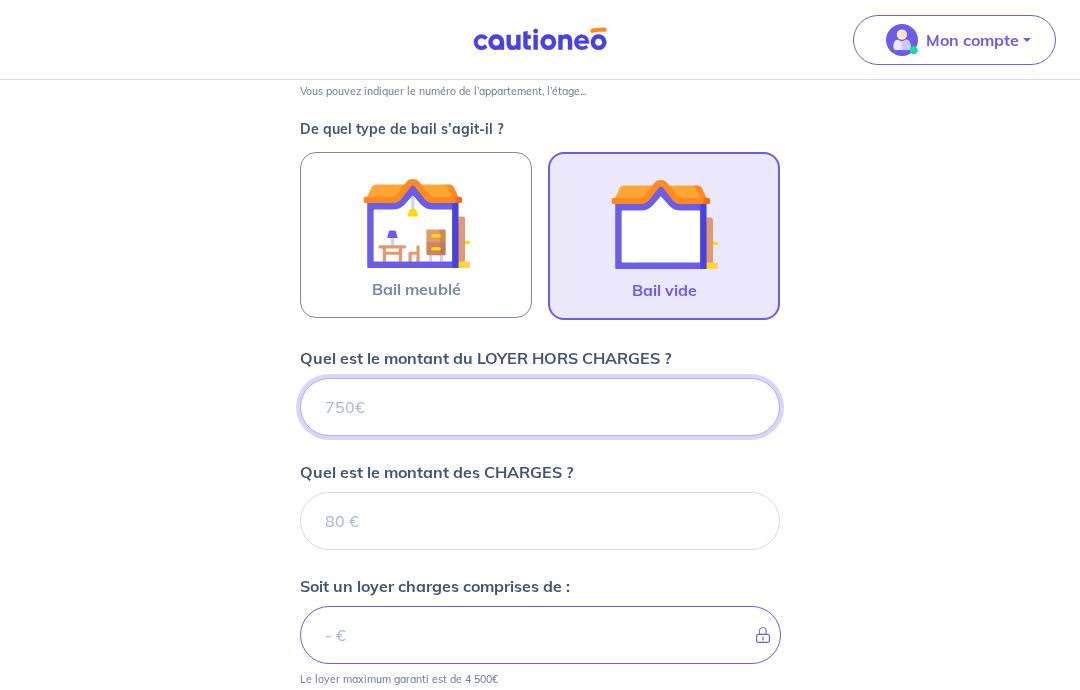 click on "Quel est le montant du LOYER HORS CHARGES ?" at bounding box center (540, 407) 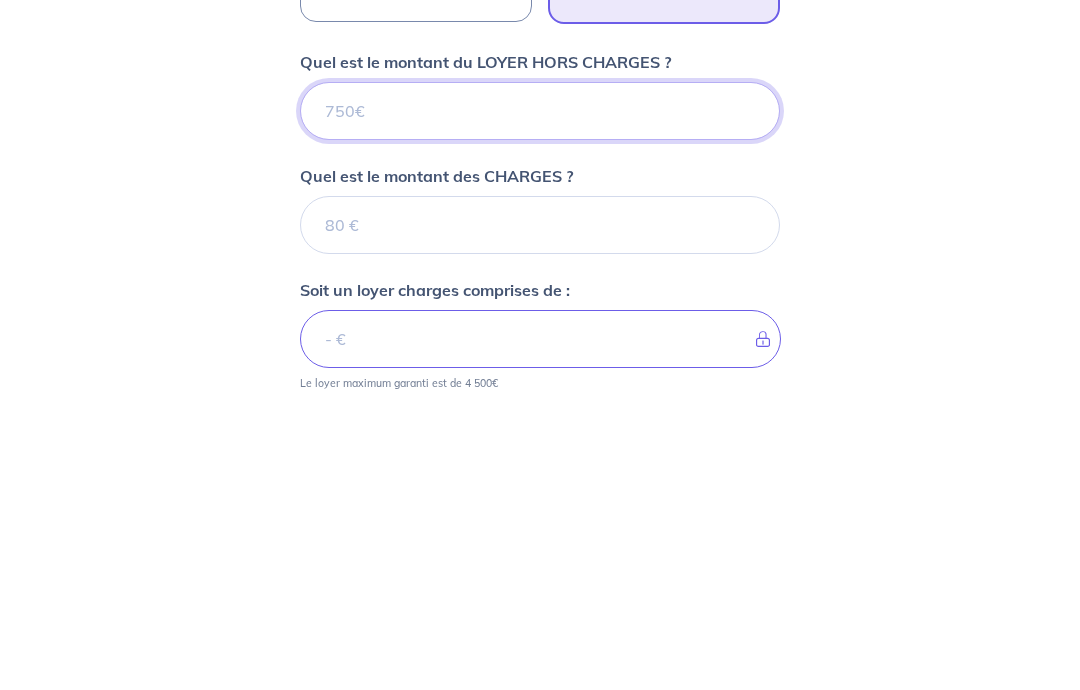type on "[NUMBER]" 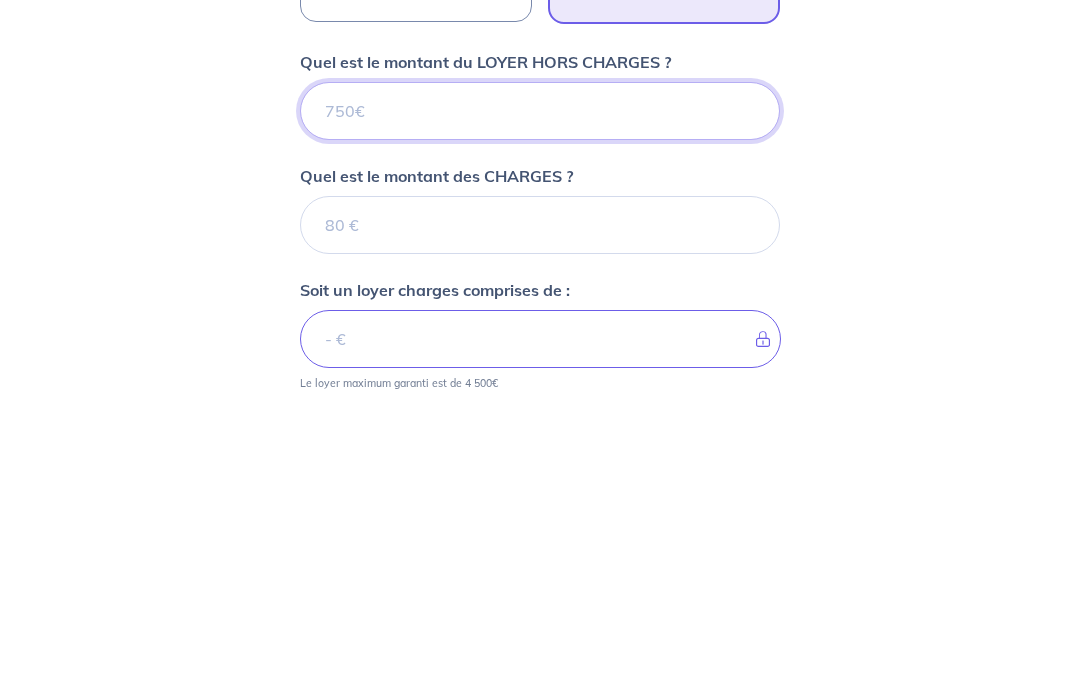 type on "[NUMBER]" 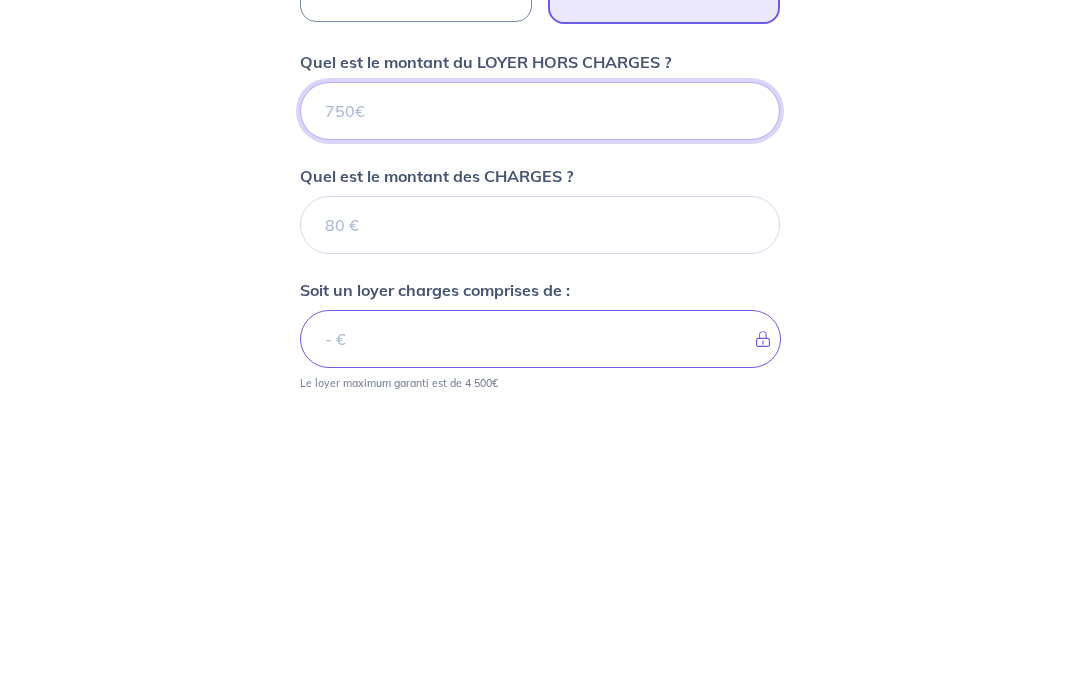 type 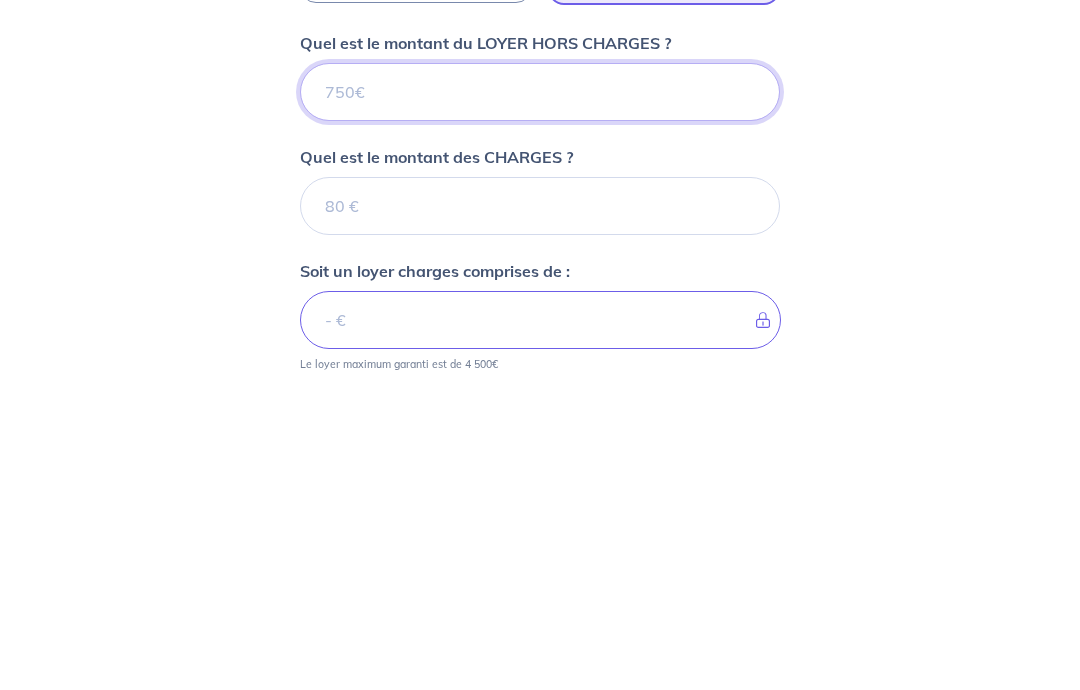 type on "[NUMBER]" 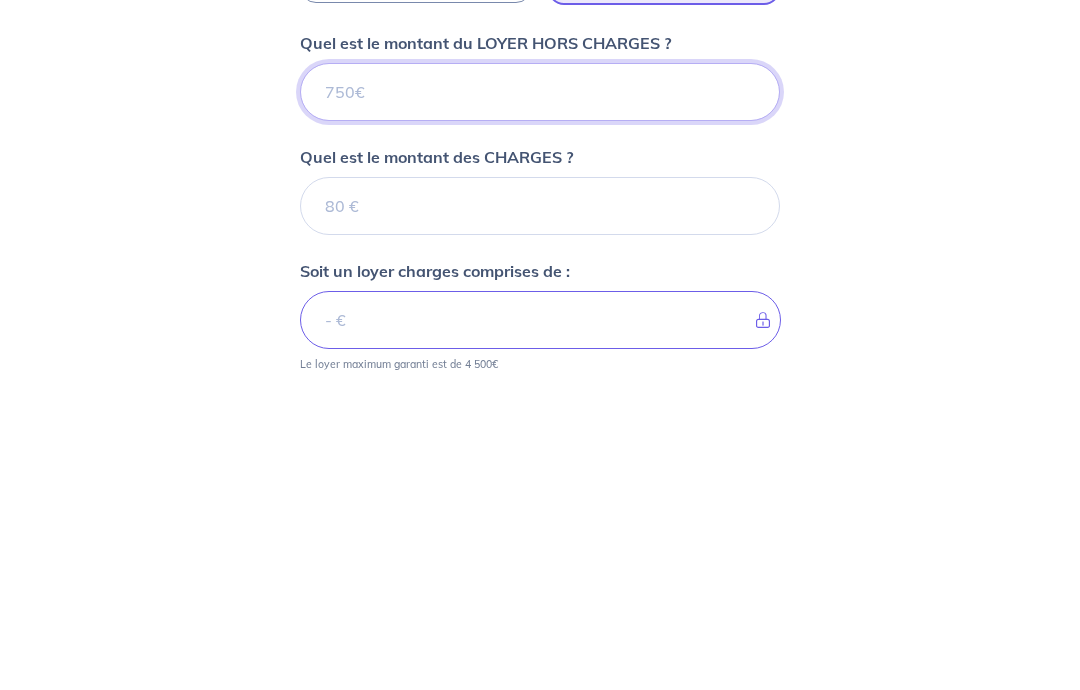 type 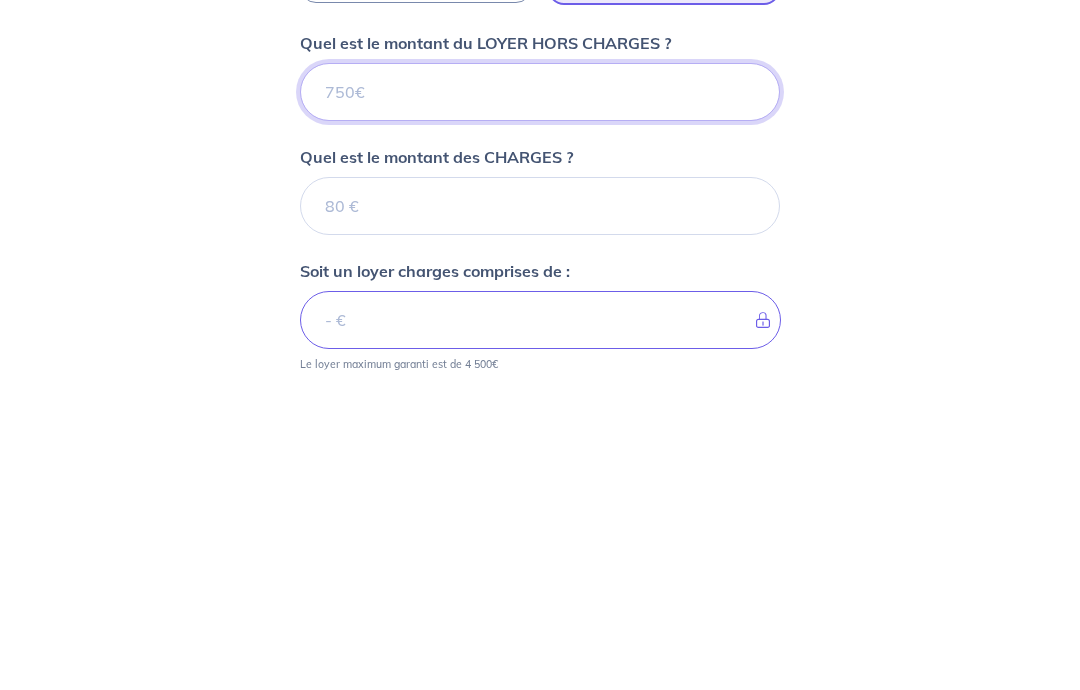 type on "[NUMBER]" 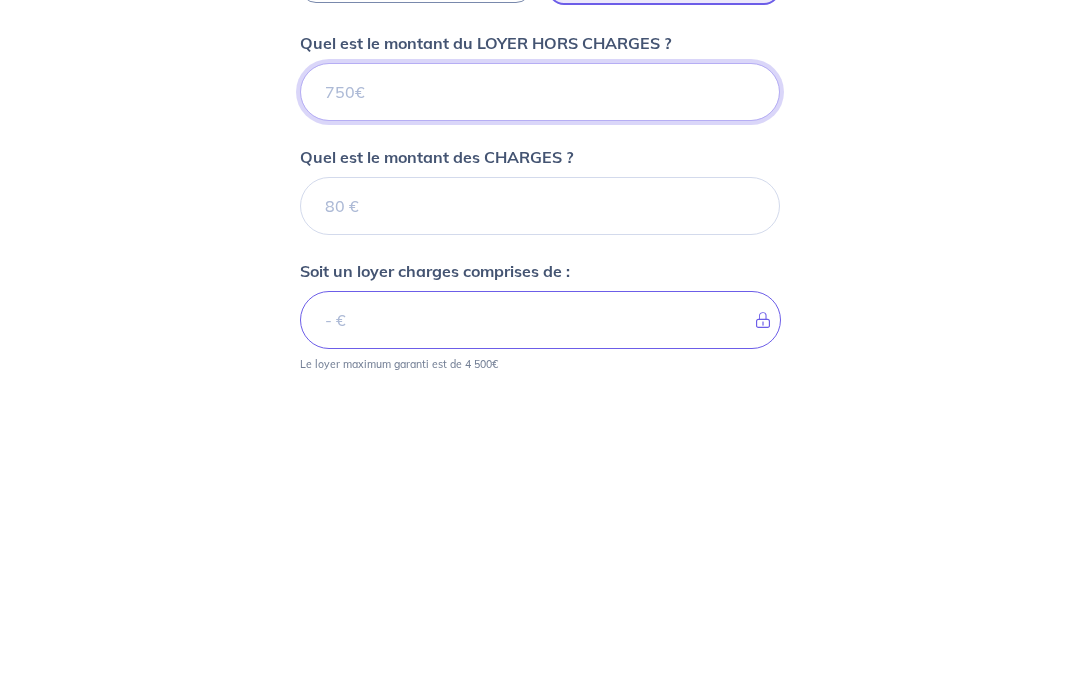 type 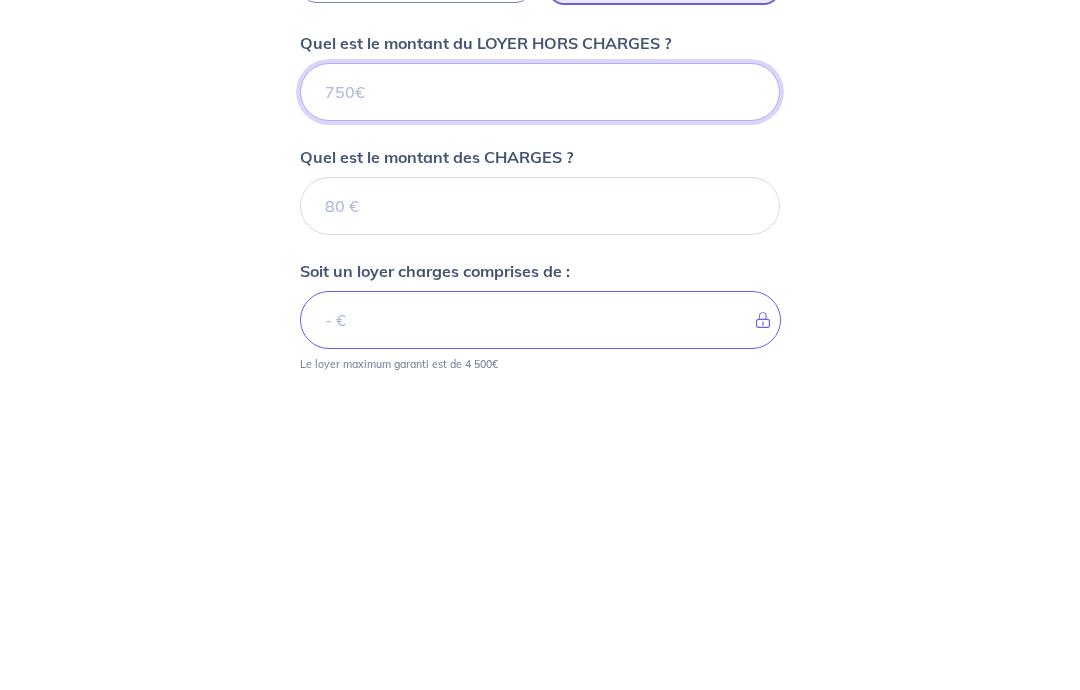 type on "[NUMBER]" 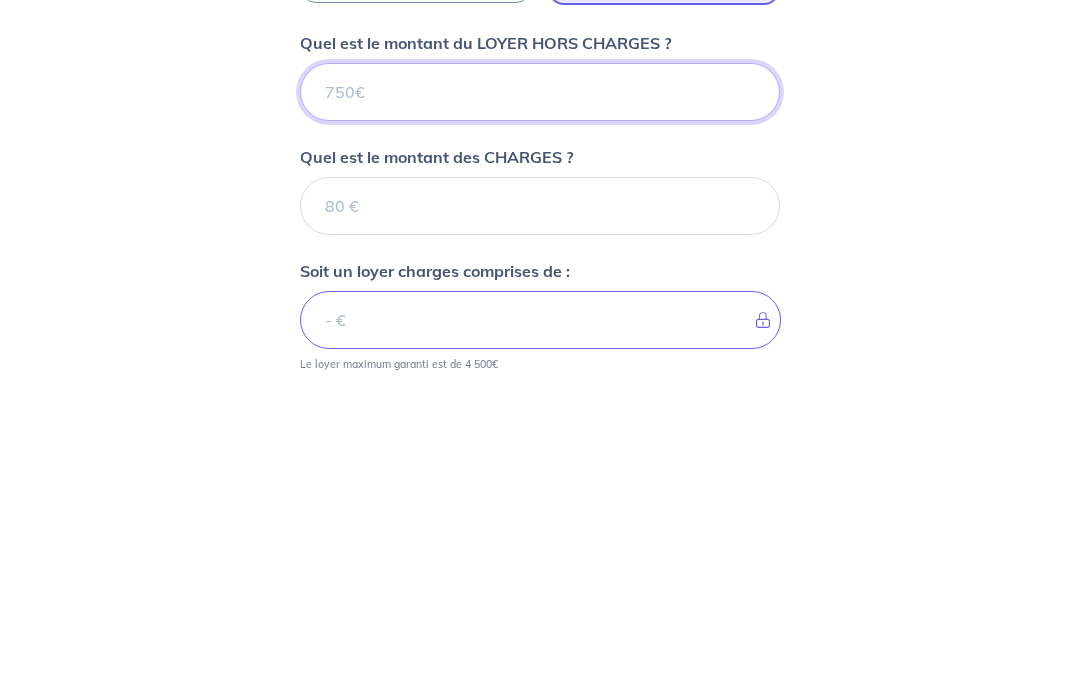 type 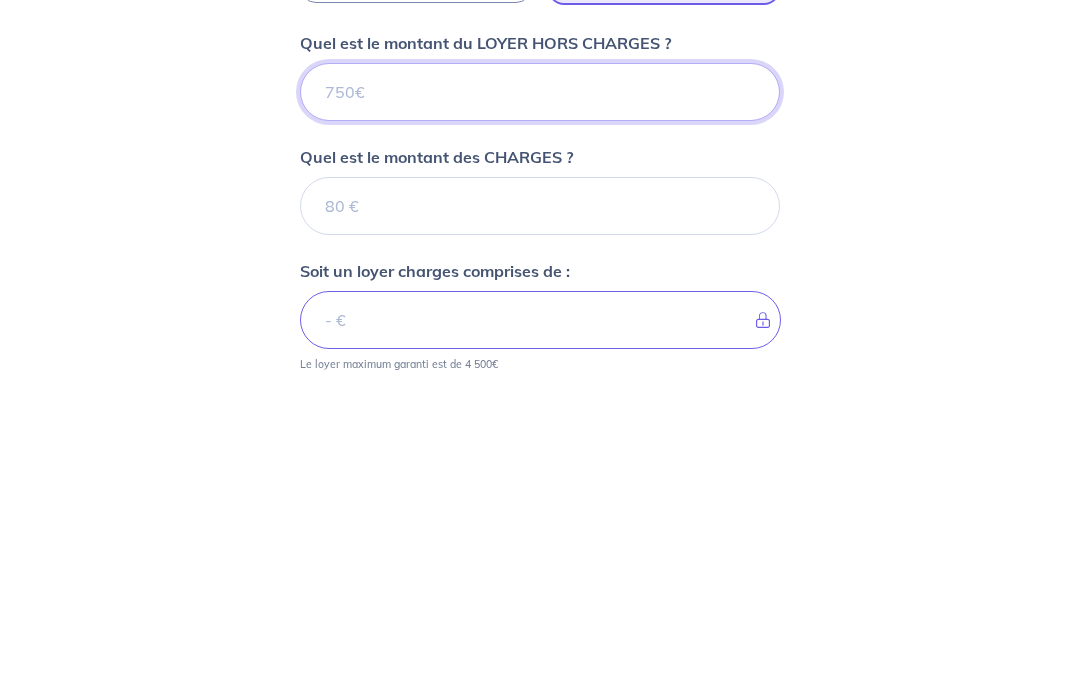 type on "[NUMBER]" 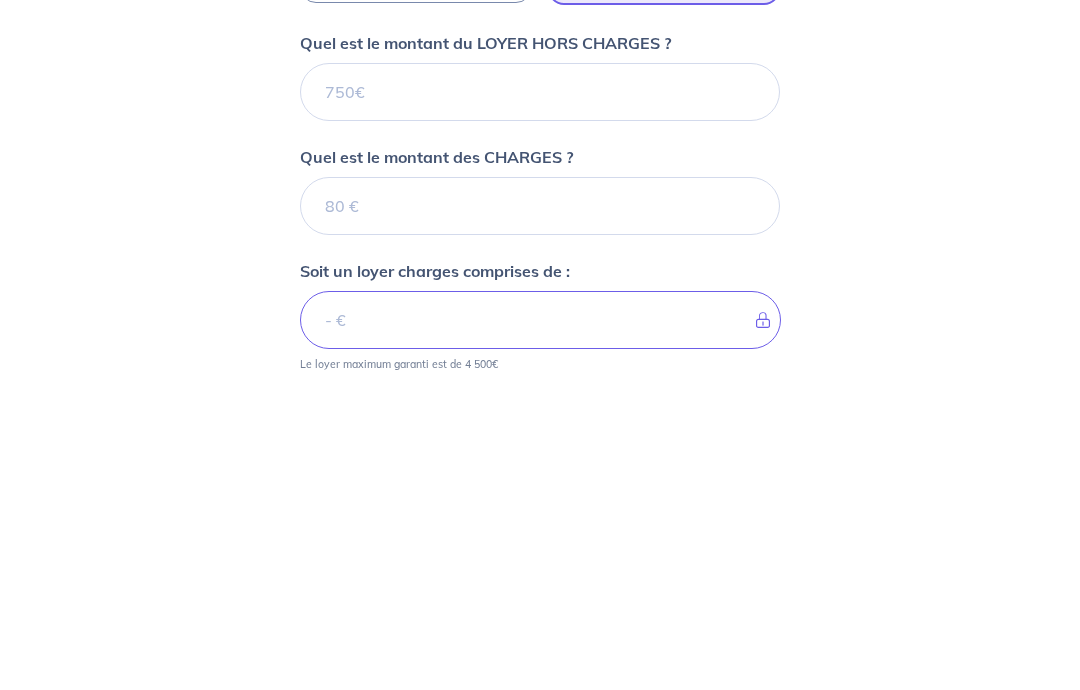 click on "Quel est le montant des CHARGES ?" at bounding box center (540, 521) 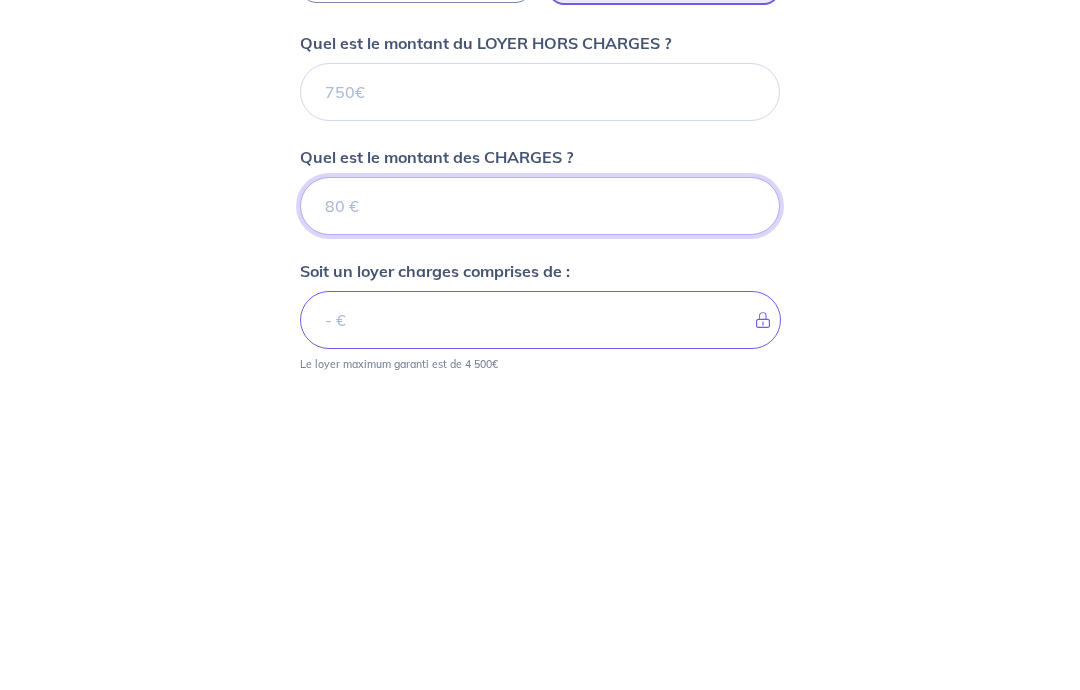 type on "[NUMBER]" 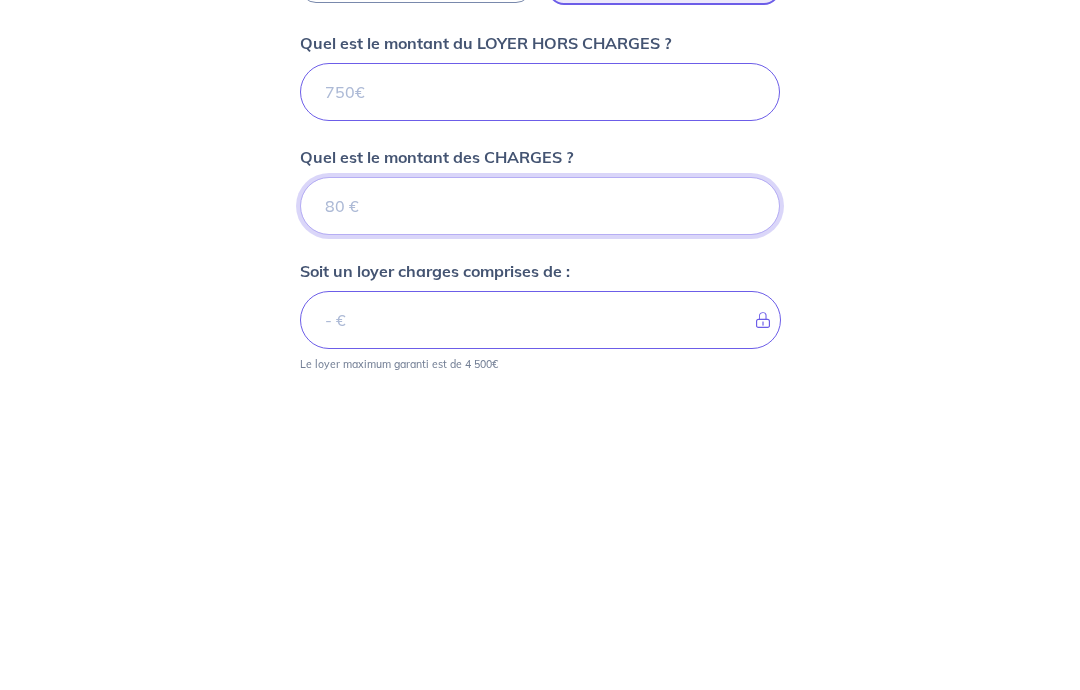 type on "[NUMBER]" 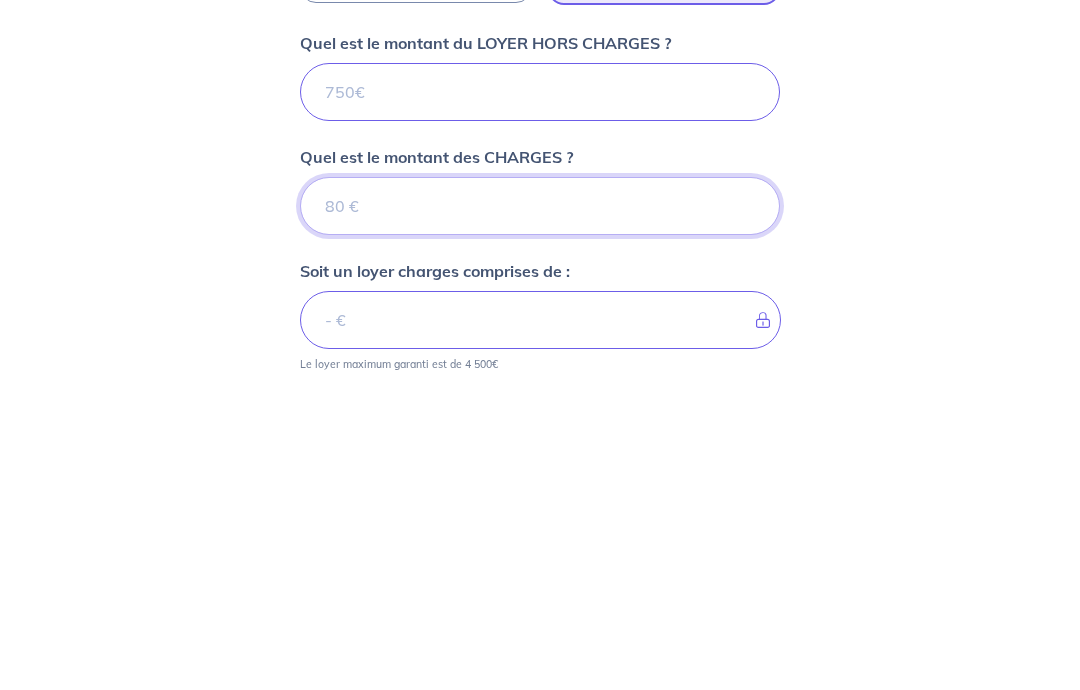 type on "[NUMBER]" 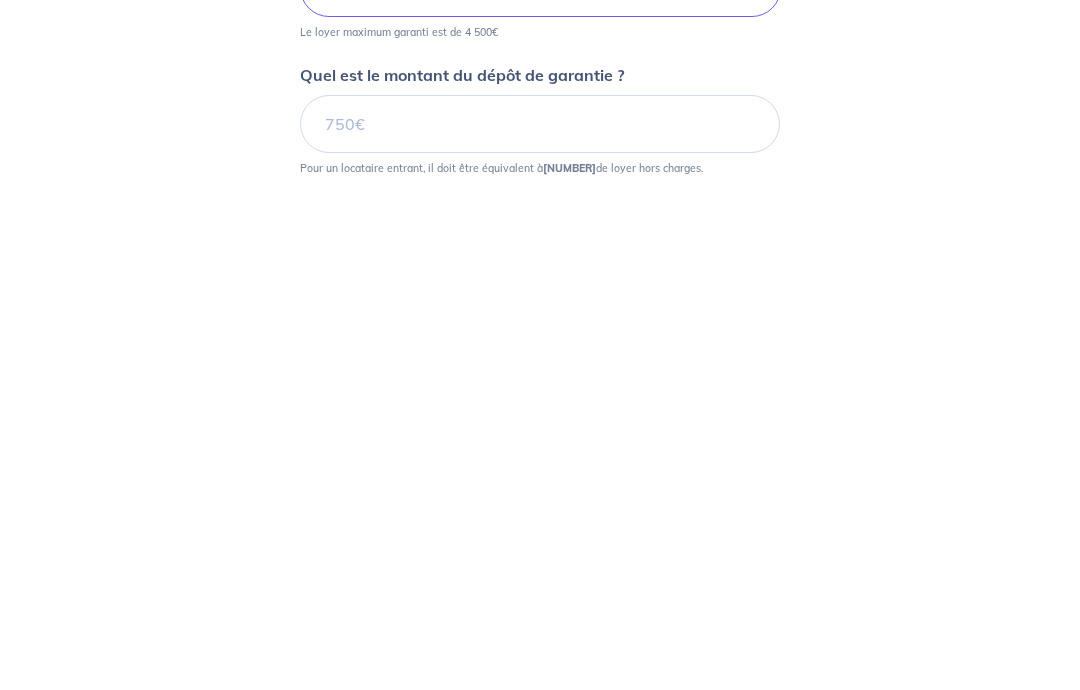 scroll, scrollTop: 716, scrollLeft: 0, axis: vertical 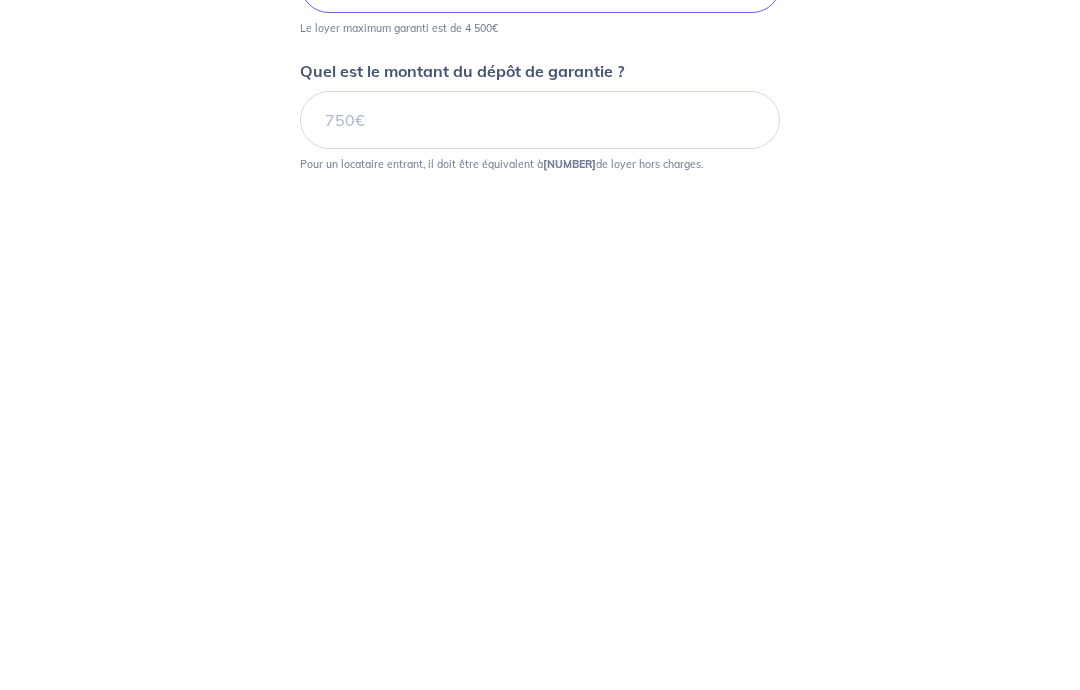 type on "[NUMBER]" 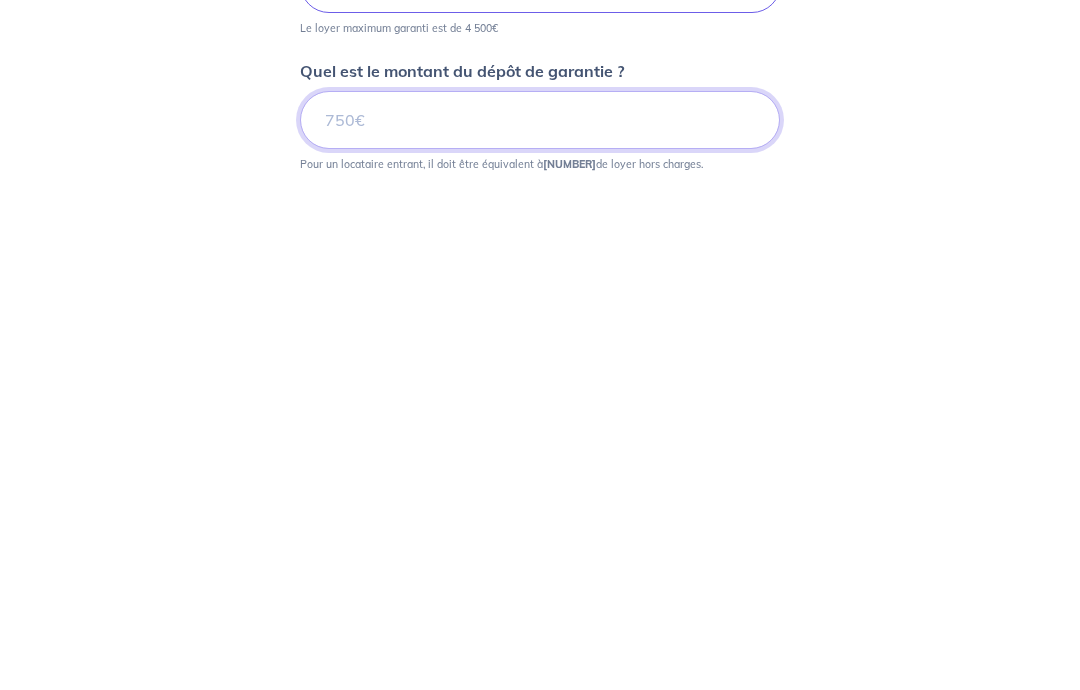 click on "Quel est le montant du dépôt de garantie ?" at bounding box center [540, 587] 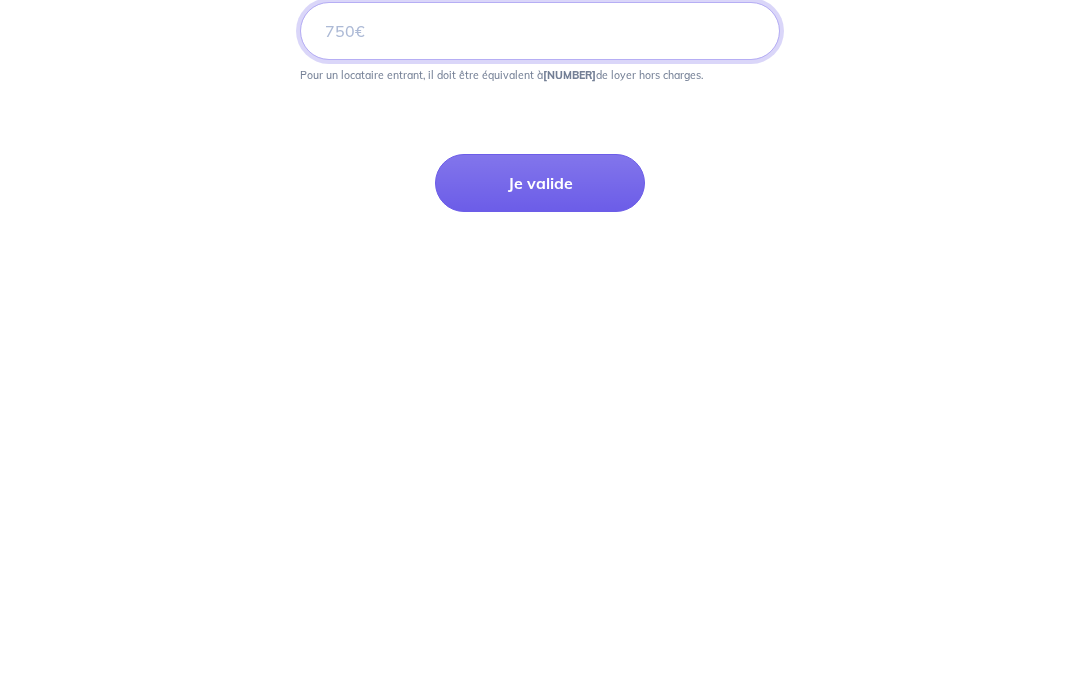 scroll, scrollTop: 811, scrollLeft: 0, axis: vertical 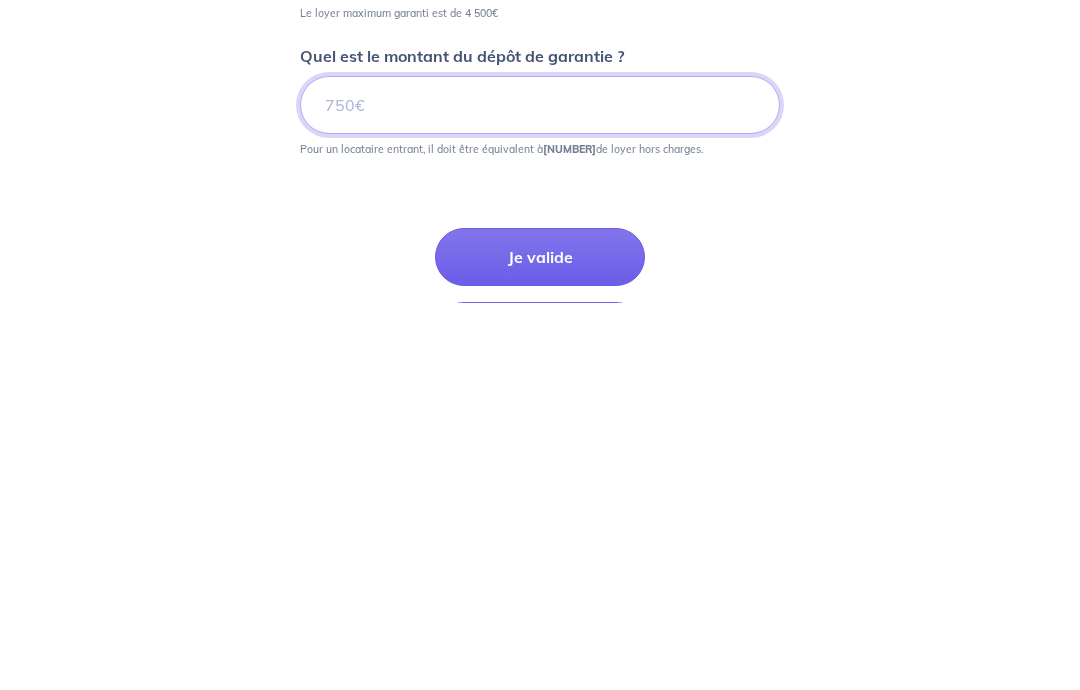 type on "[NUMBER]" 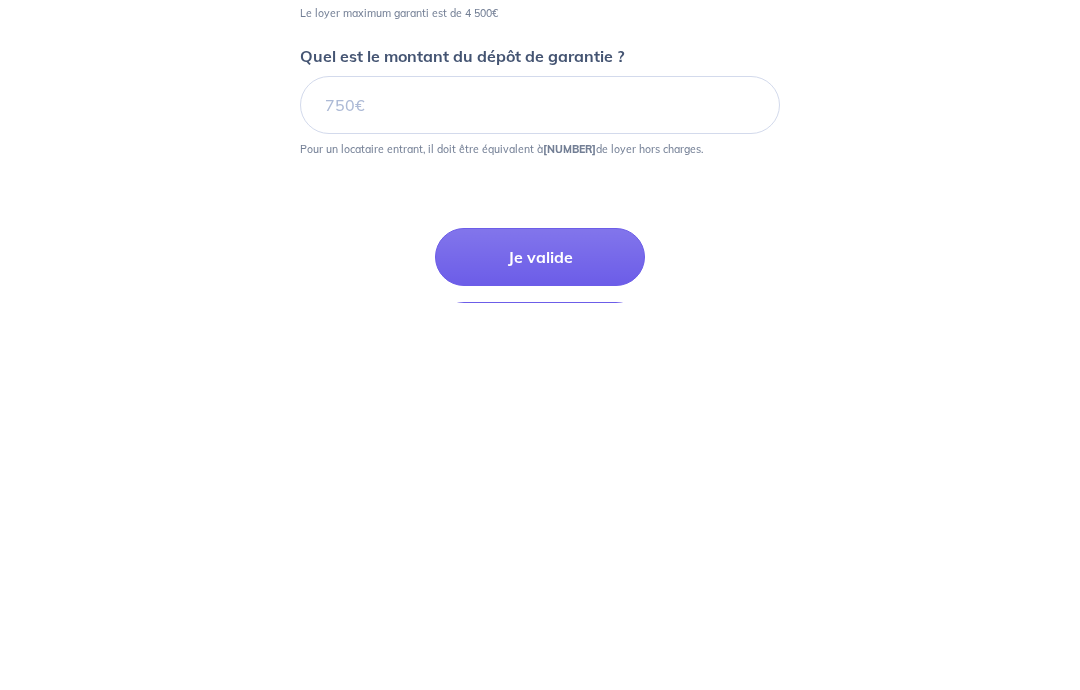 click on "Je valide" at bounding box center (540, 644) 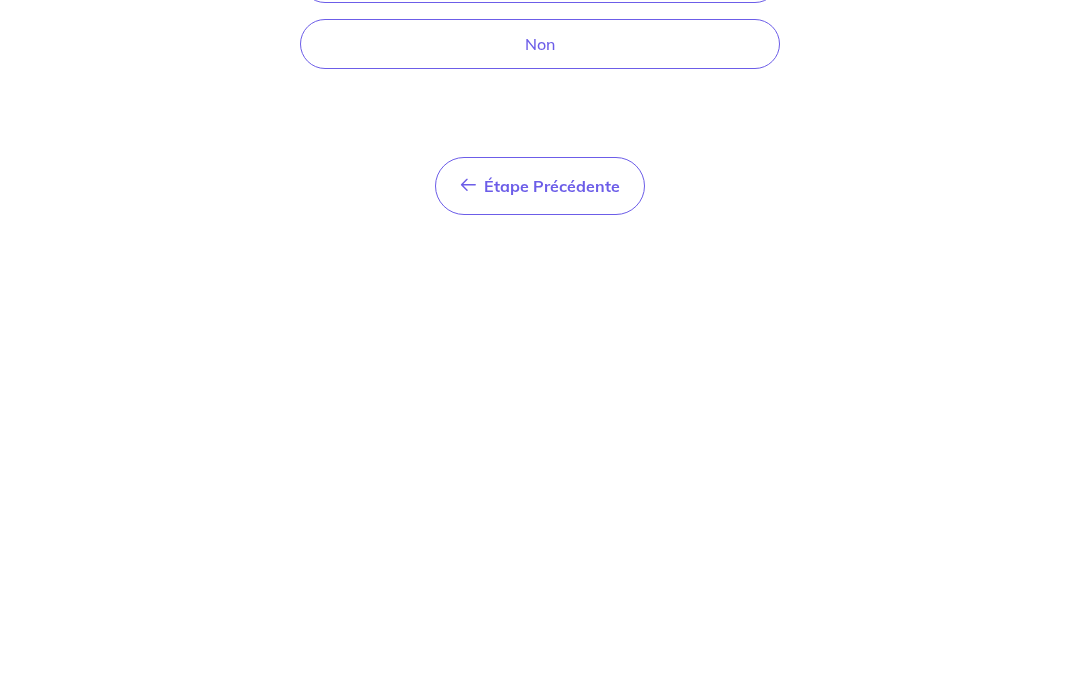 scroll, scrollTop: 76, scrollLeft: 0, axis: vertical 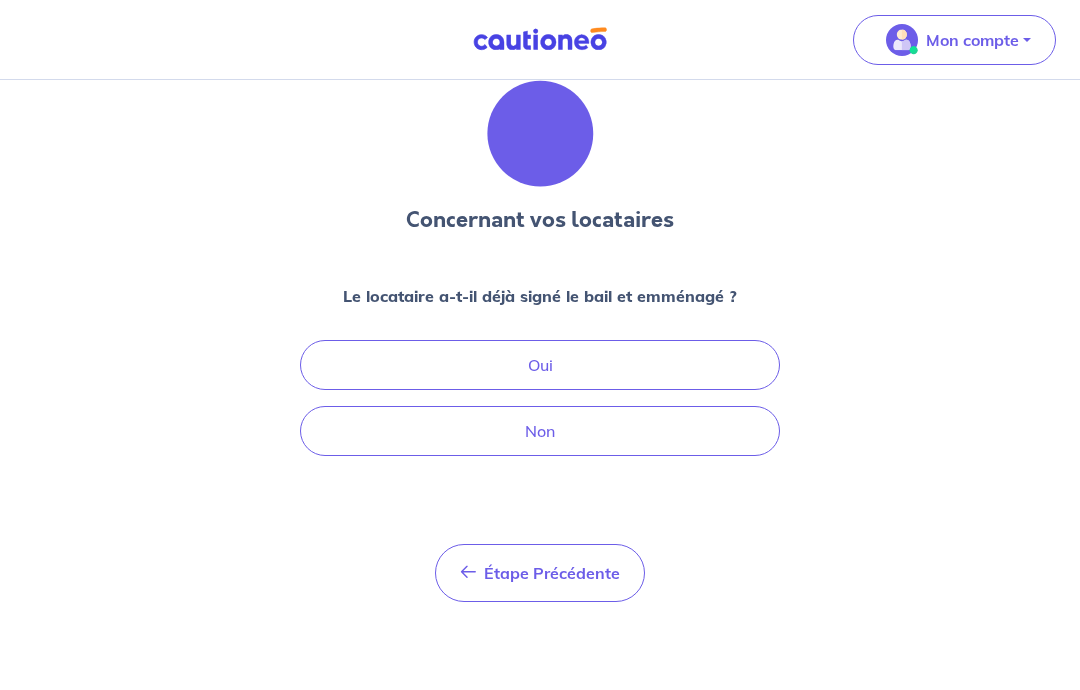 click on "Non" at bounding box center [540, 431] 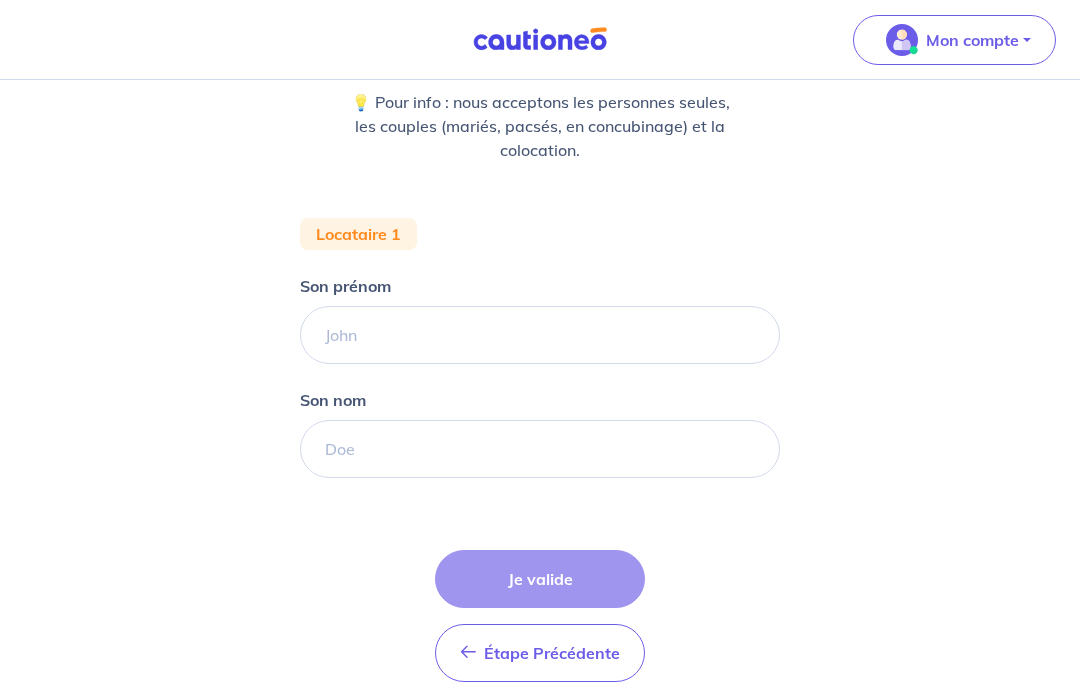 scroll, scrollTop: 258, scrollLeft: 0, axis: vertical 